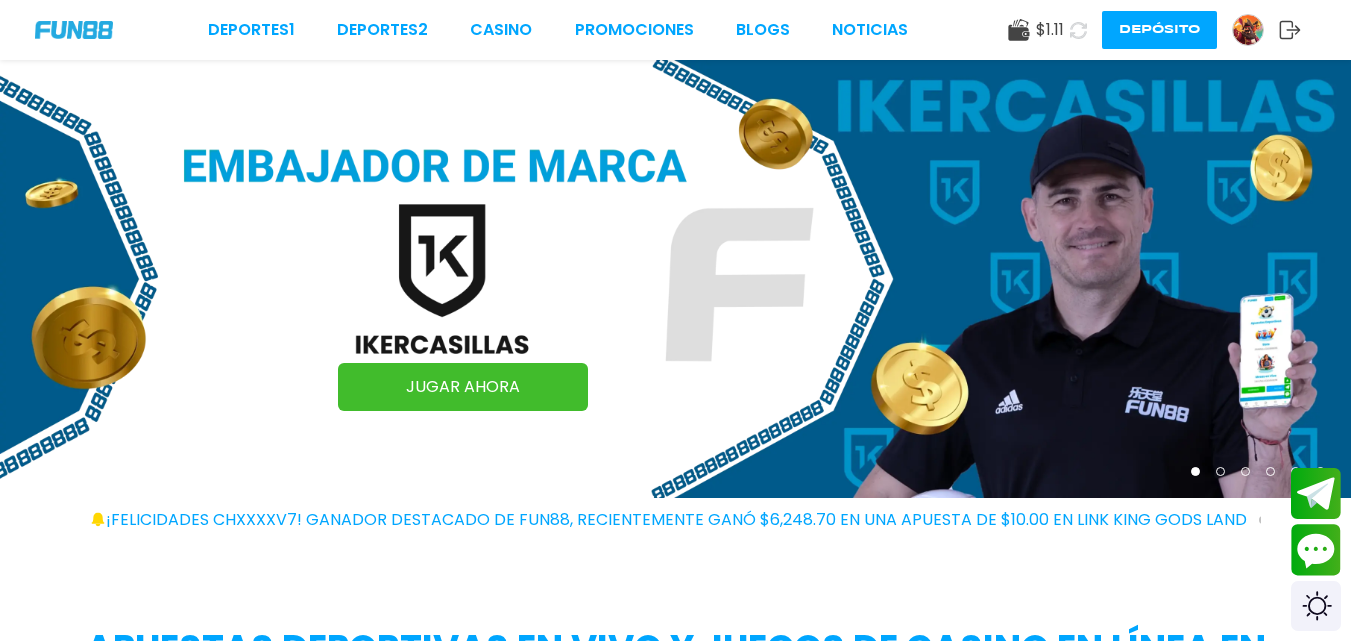 scroll, scrollTop: 0, scrollLeft: 0, axis: both 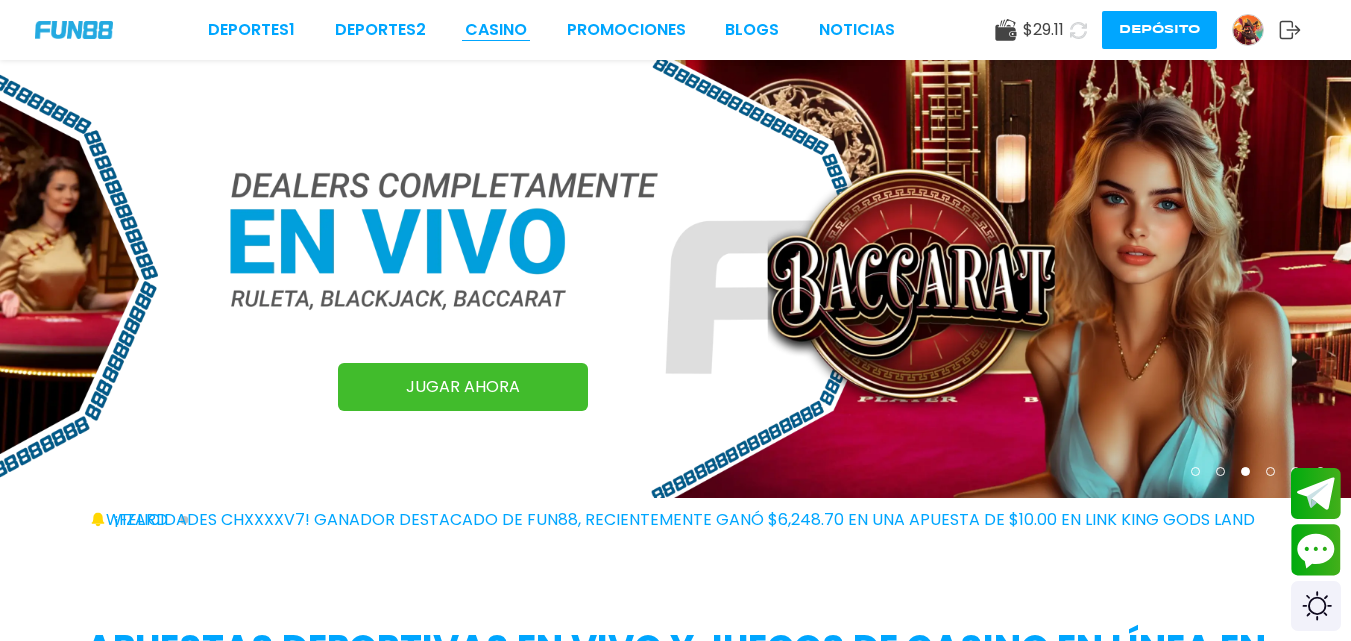 click on "CASINO" at bounding box center [496, 30] 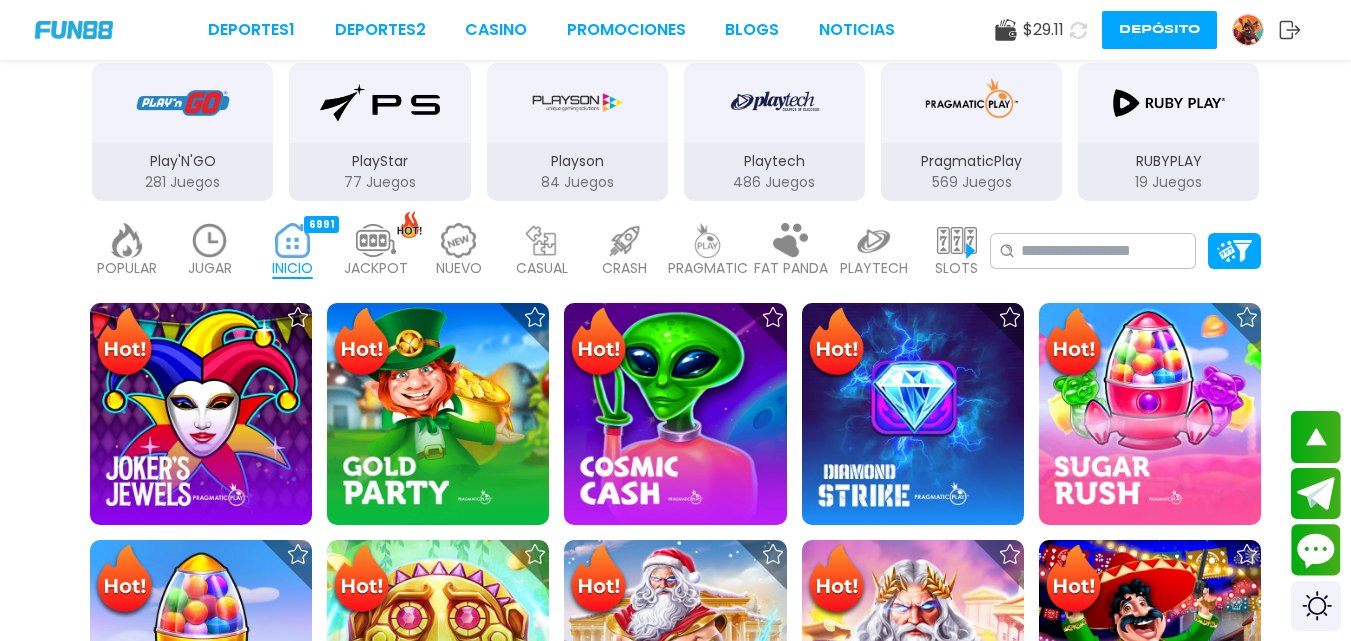 scroll, scrollTop: 300, scrollLeft: 0, axis: vertical 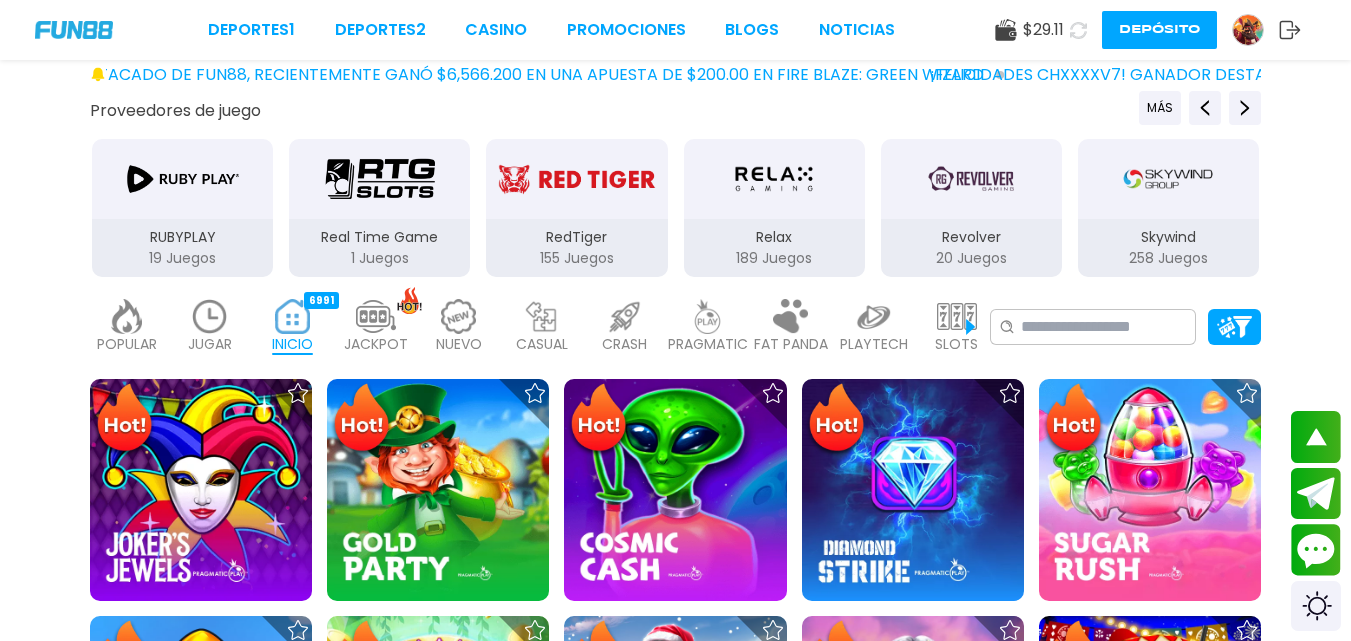click 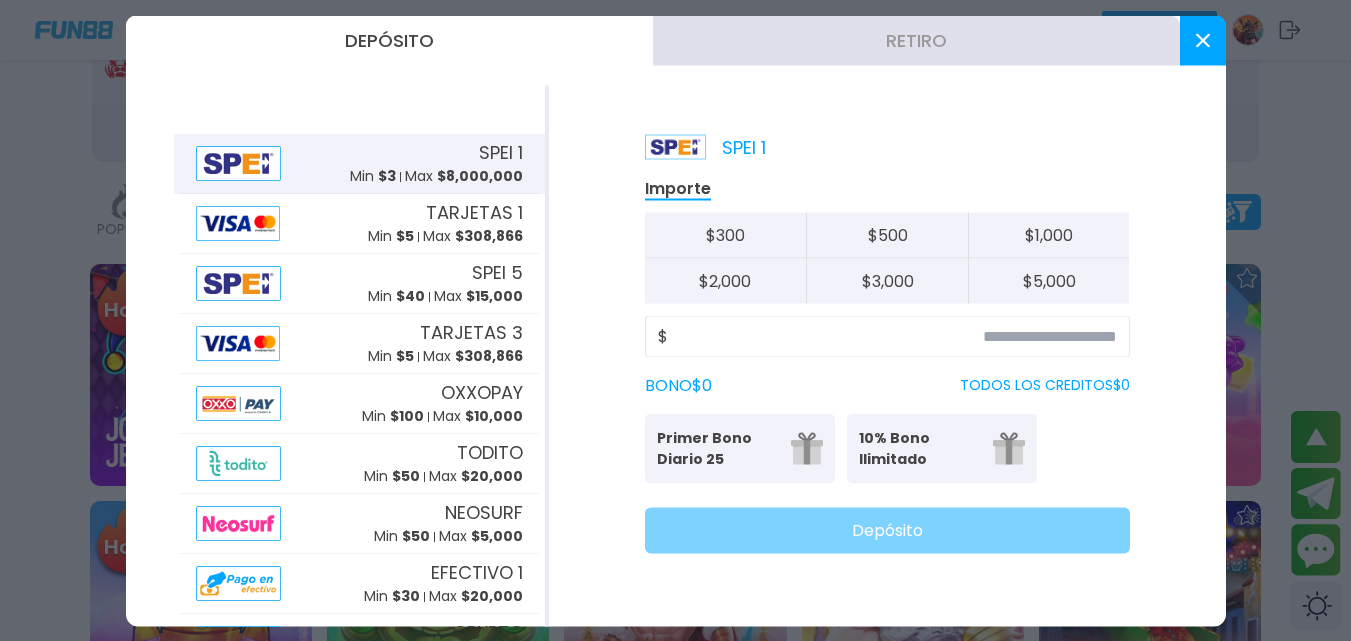scroll, scrollTop: 500, scrollLeft: 0, axis: vertical 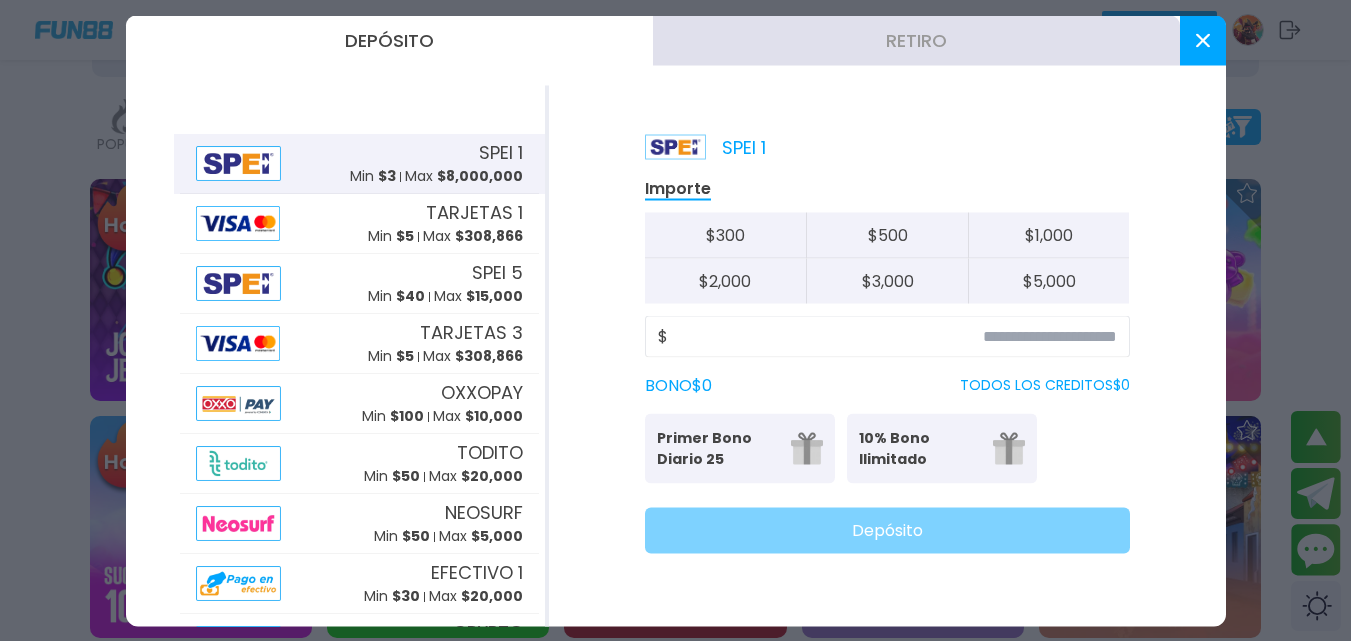 click on "$  300" at bounding box center (726, 235) 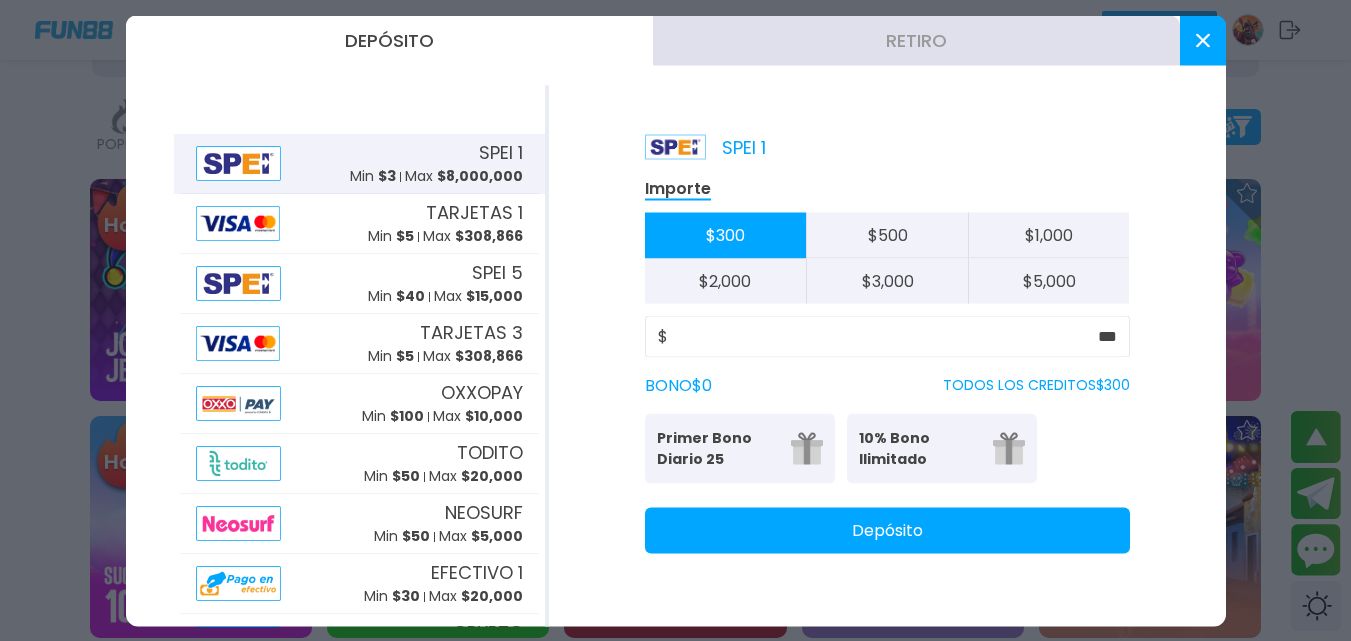 click on "Primer Bono Diario 25" at bounding box center (718, 448) 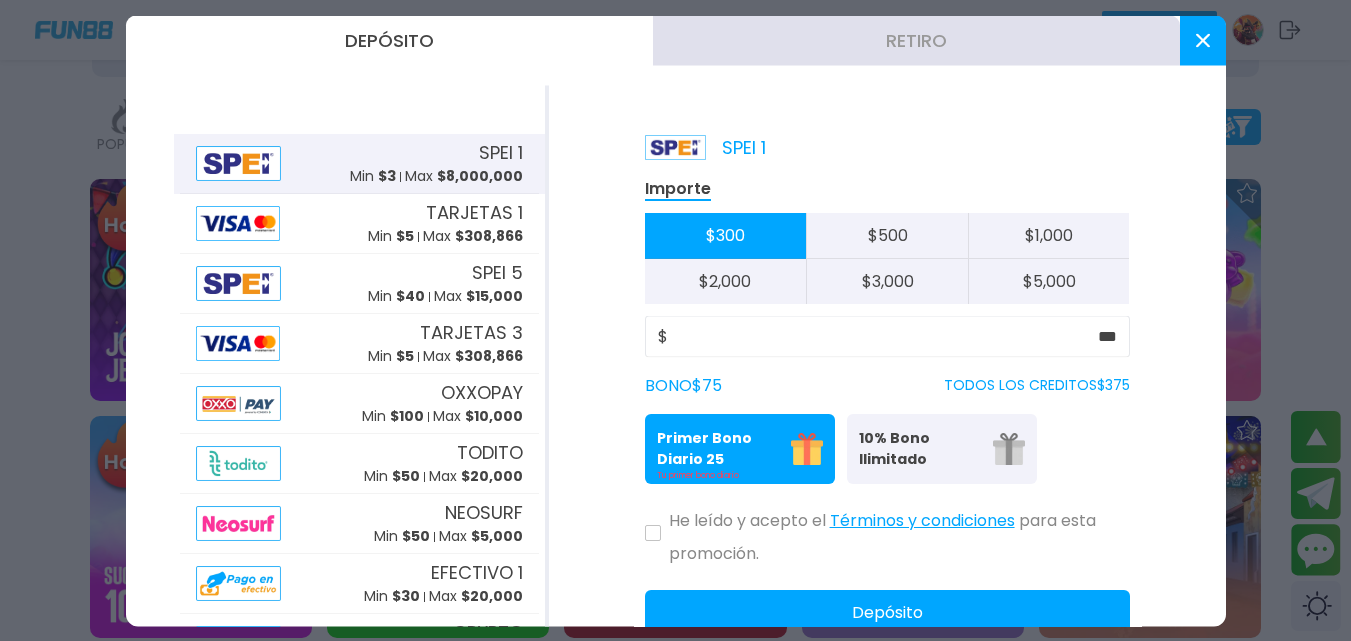 click on "Depósito" at bounding box center [887, 612] 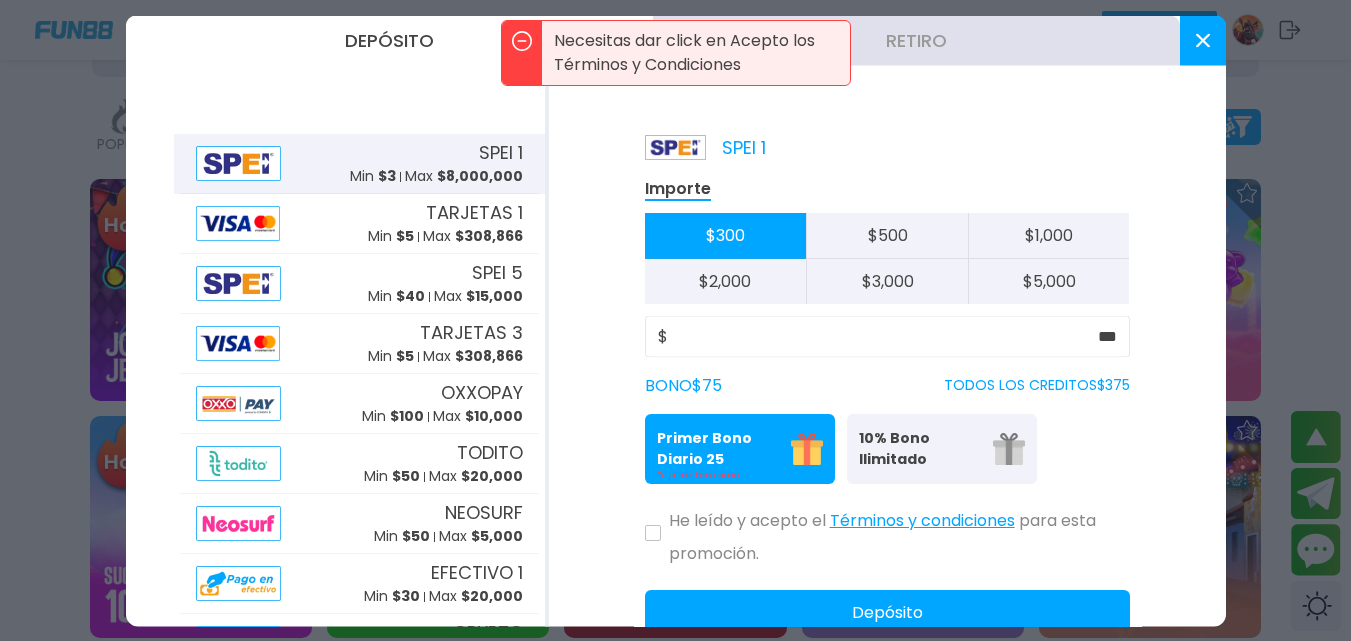 click at bounding box center (653, 533) 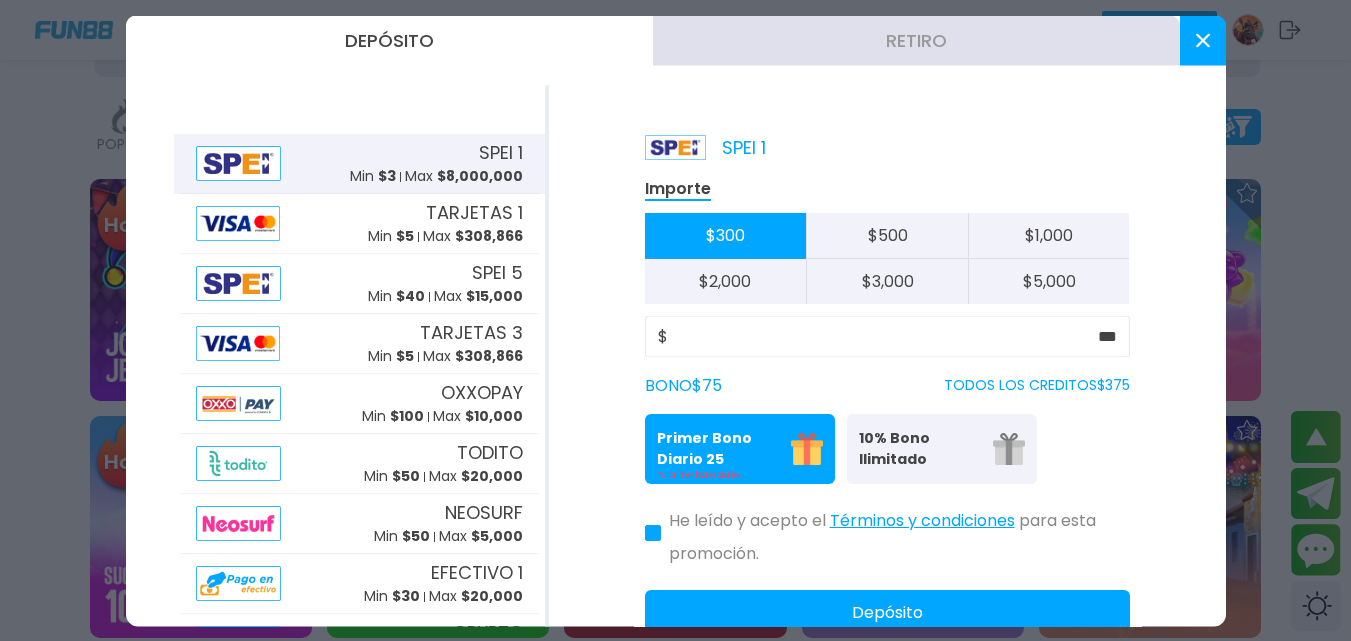 click on "Depósito" at bounding box center [887, 612] 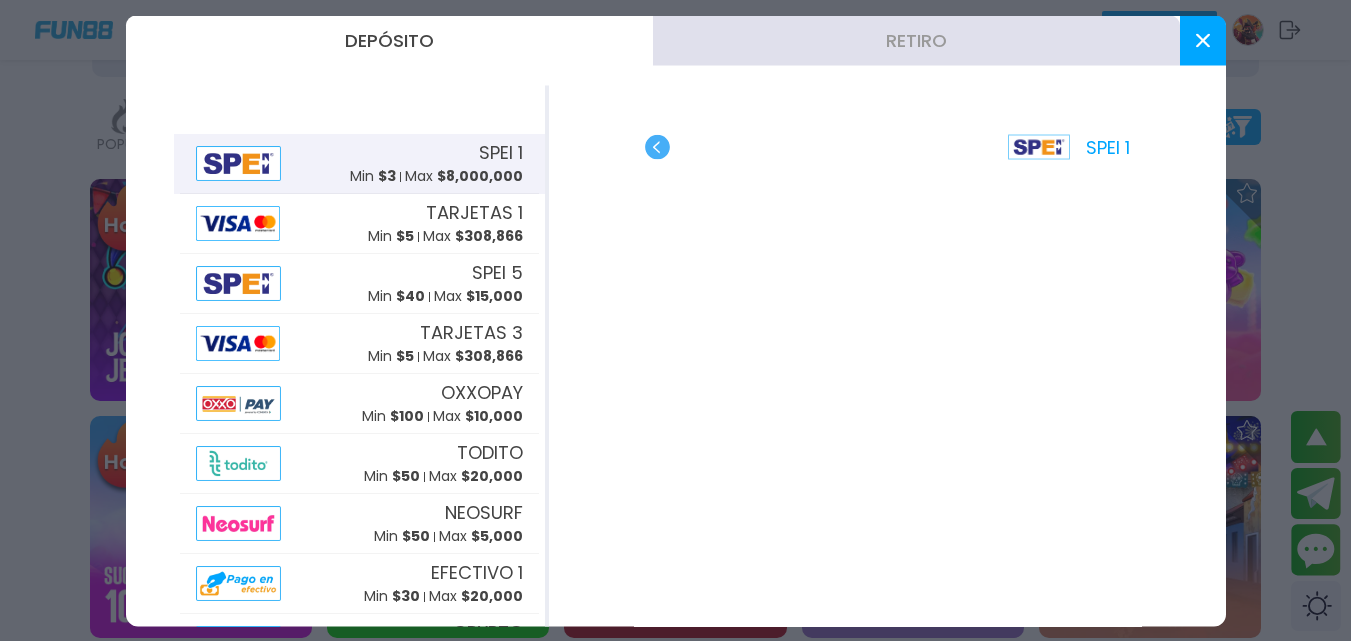 click 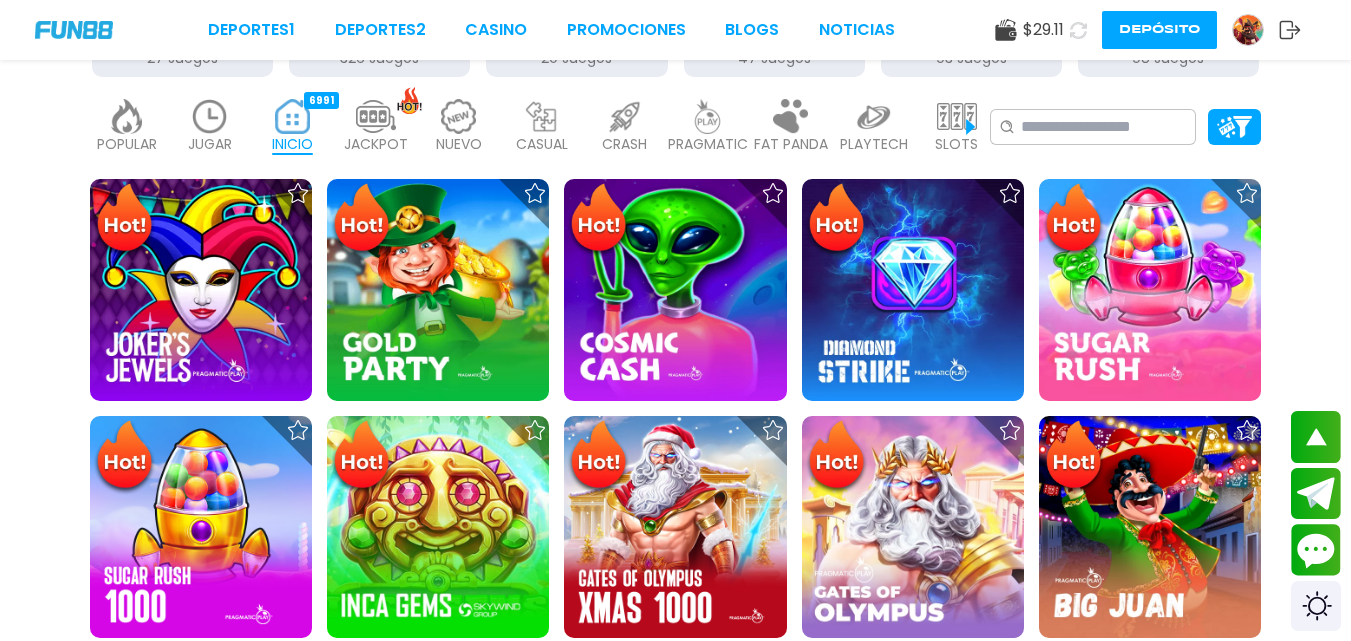 click on "Depósito" at bounding box center [1159, 30] 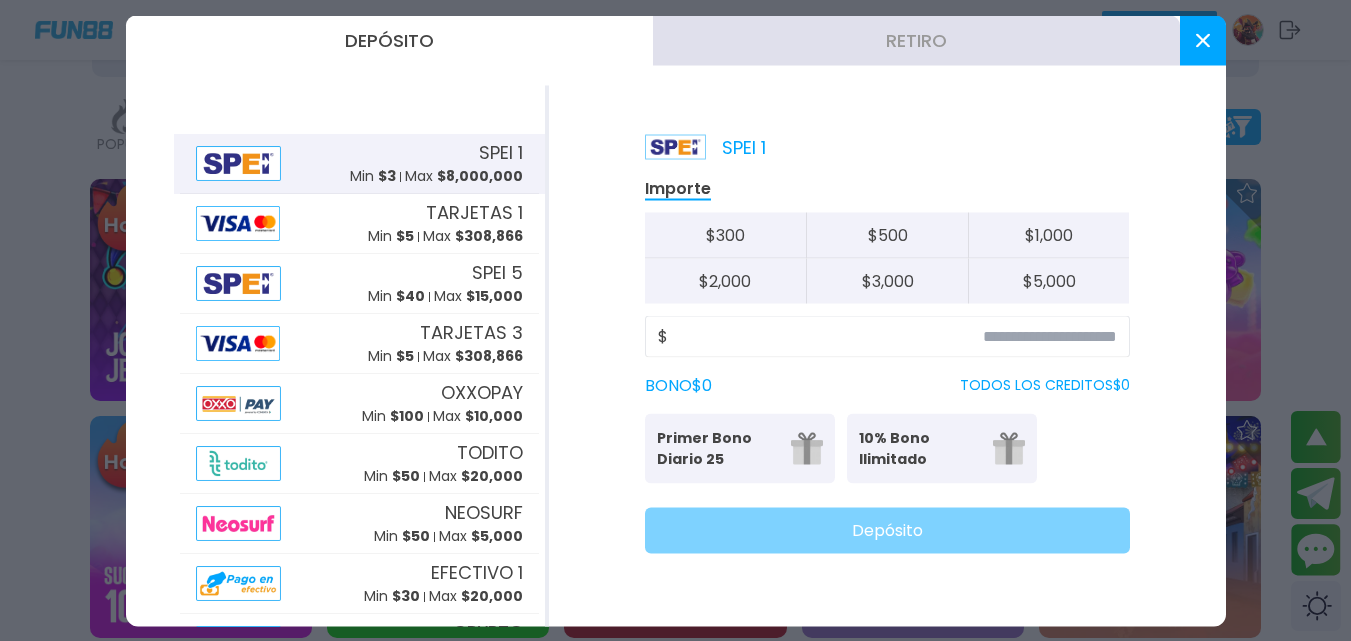 click on "$  300" at bounding box center (726, 235) 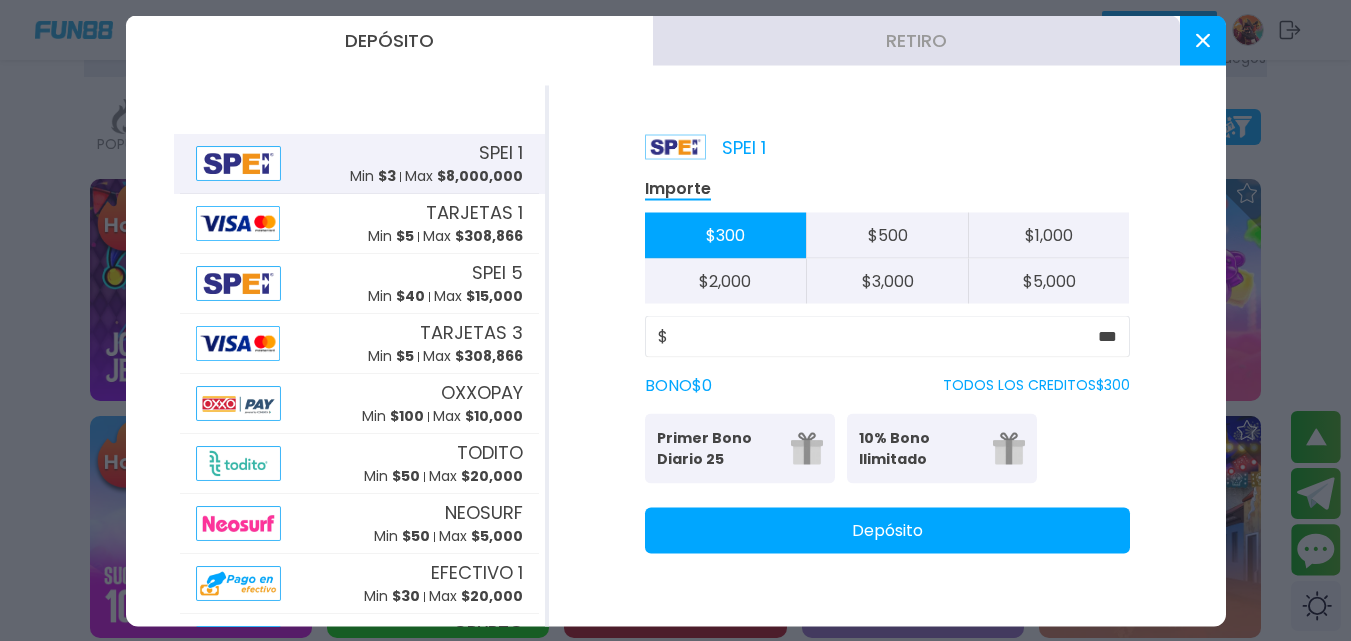 click on "Primer Bono Diario 25" at bounding box center [718, 448] 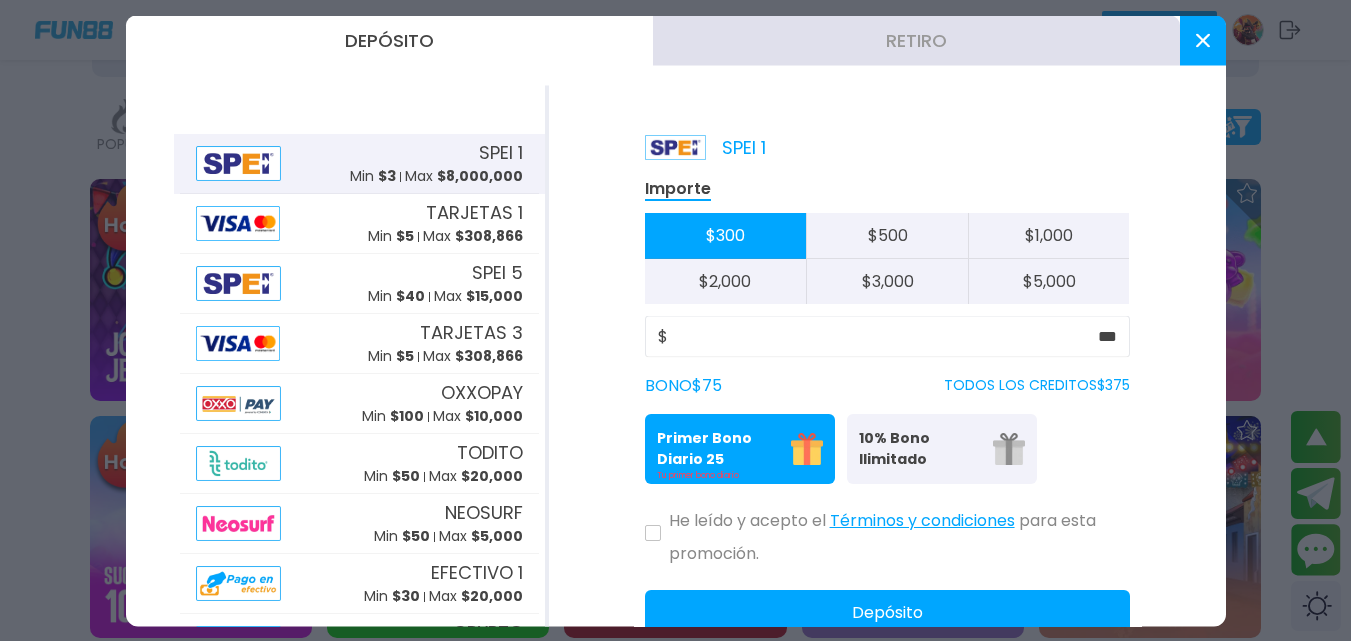 click on "Depósito" at bounding box center (887, 612) 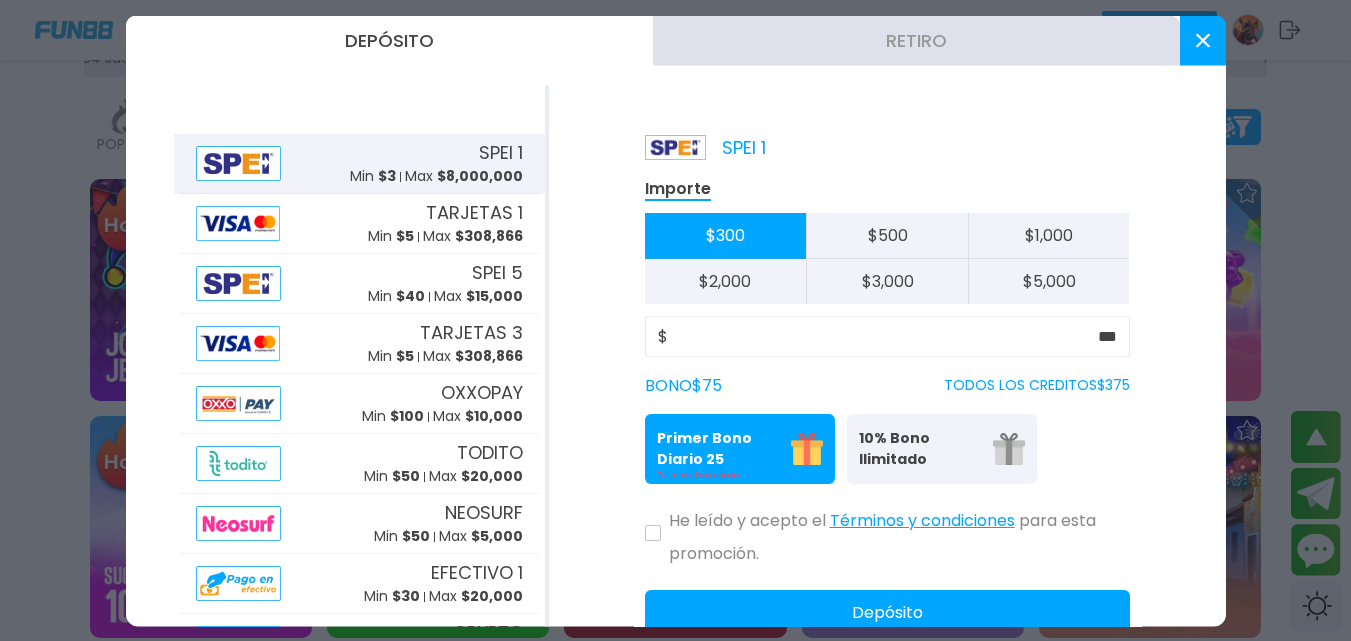 click 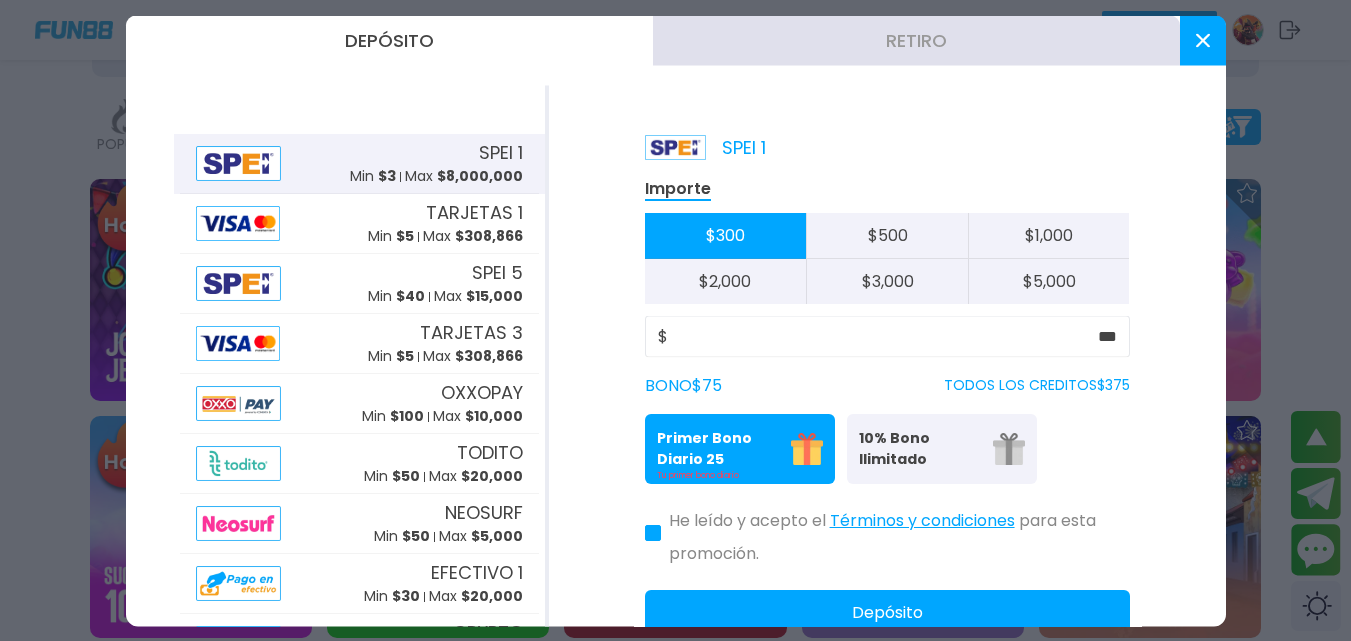 click on "Depósito" at bounding box center (887, 612) 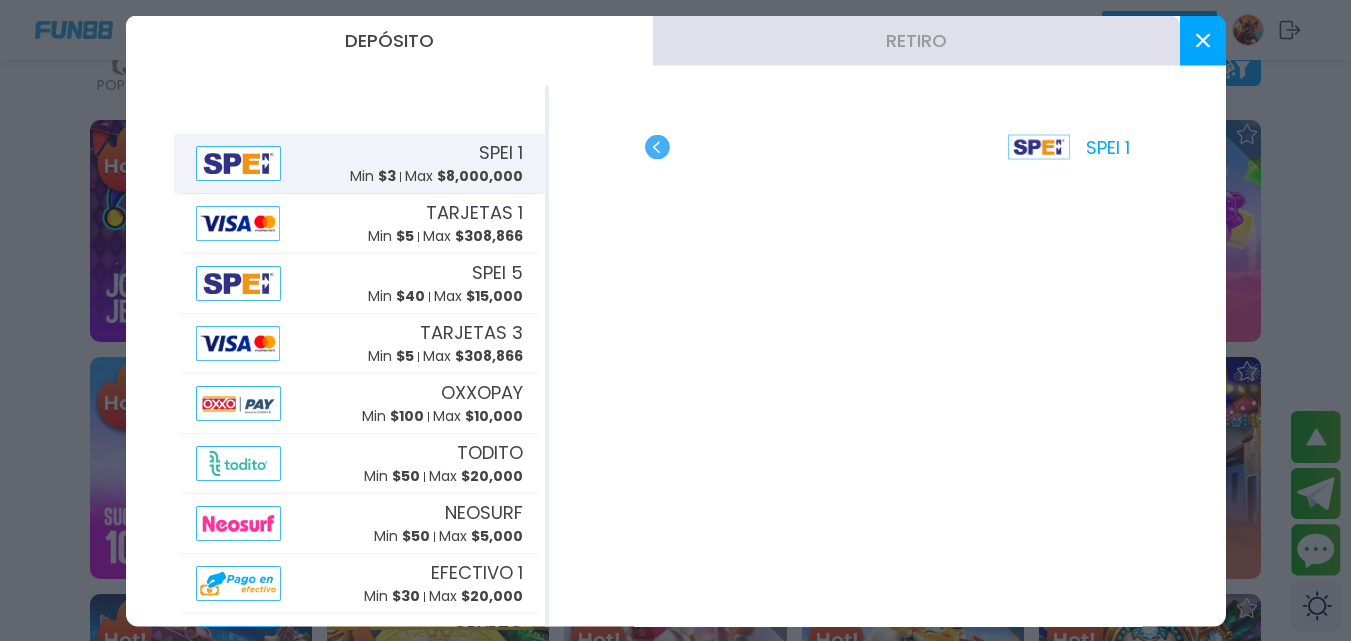scroll, scrollTop: 600, scrollLeft: 0, axis: vertical 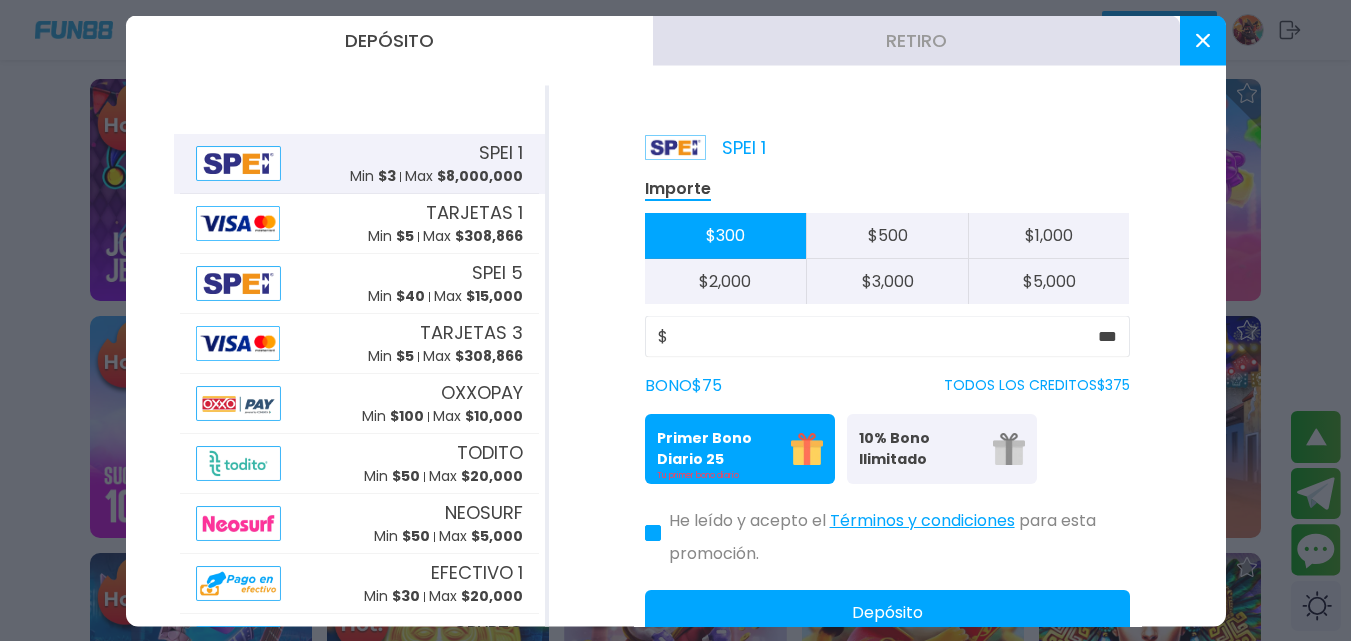 click at bounding box center [1203, 40] 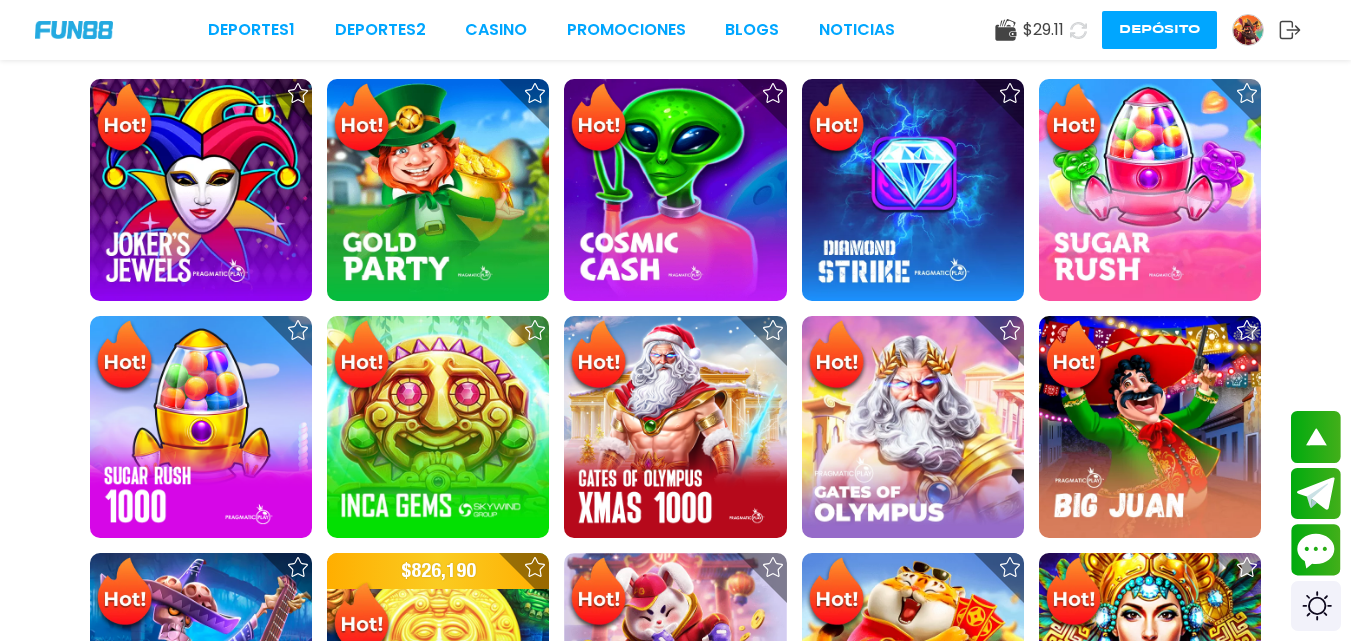 click 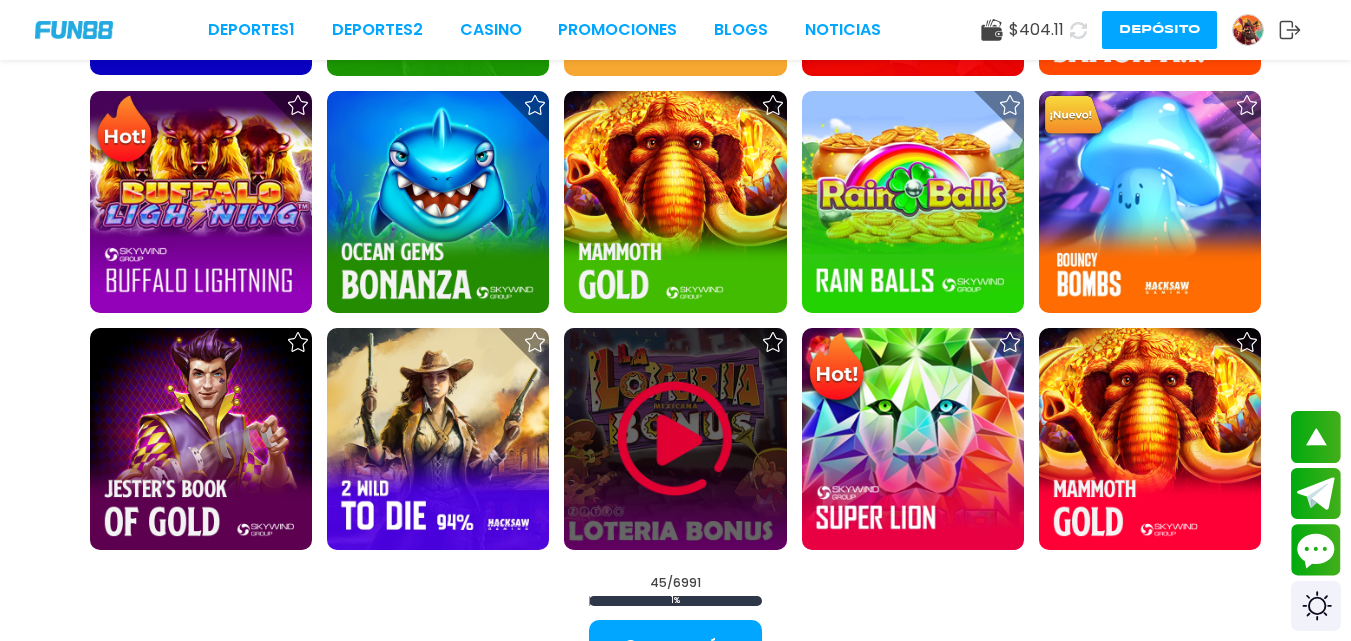 scroll, scrollTop: 2300, scrollLeft: 0, axis: vertical 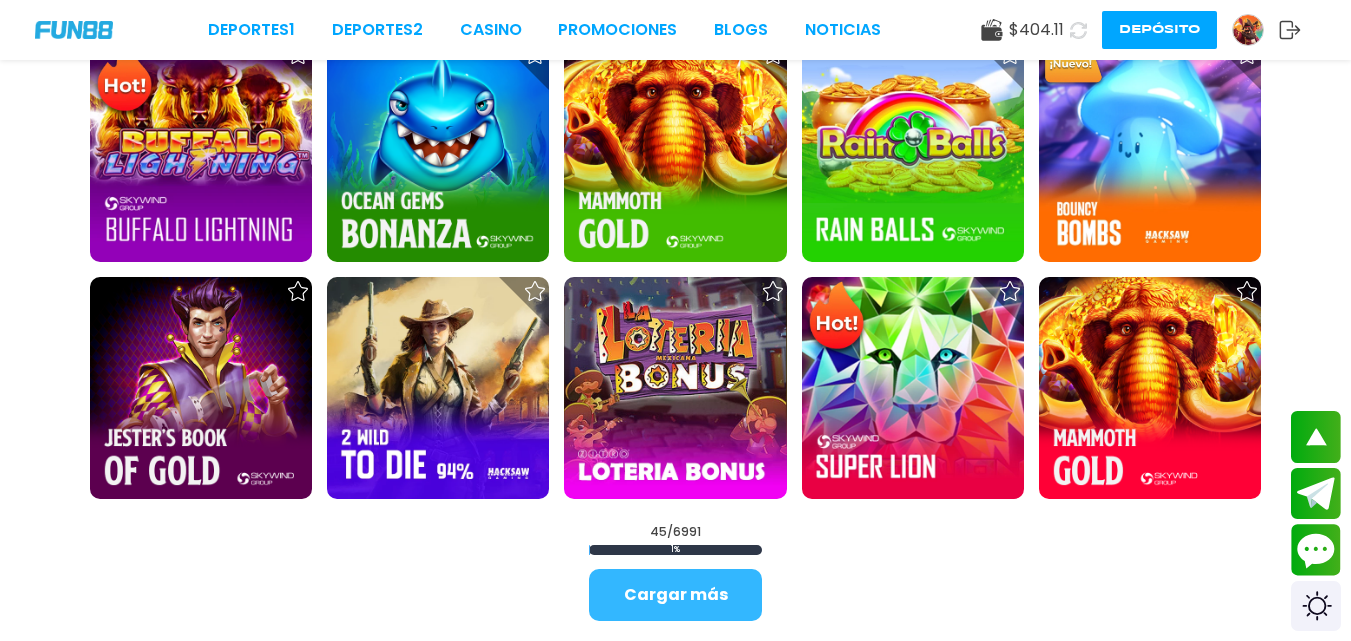 click on "Cargar más" at bounding box center [675, 595] 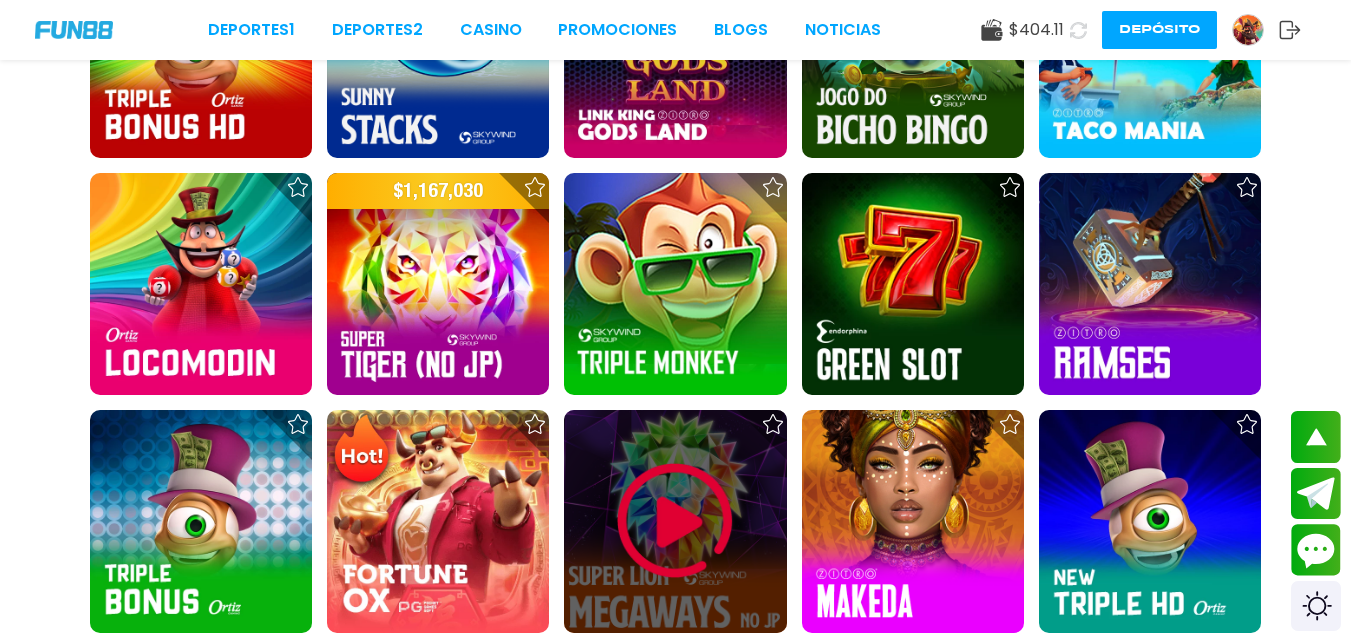 scroll, scrollTop: 2900, scrollLeft: 0, axis: vertical 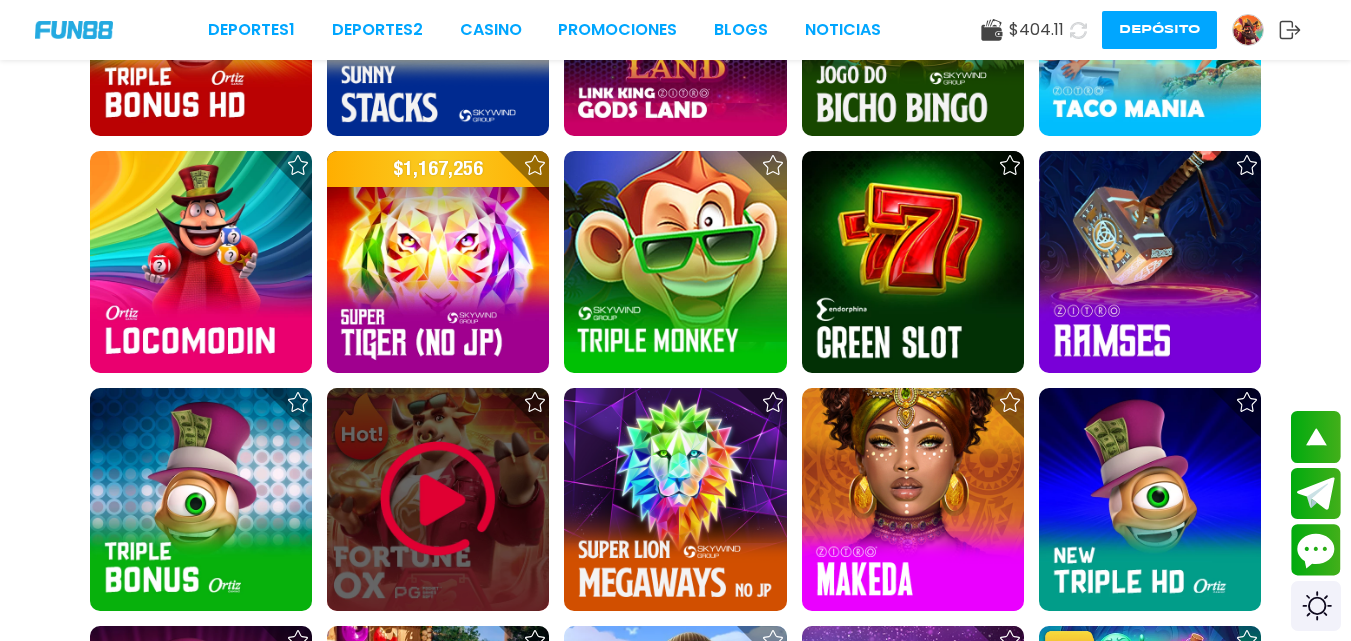 click at bounding box center [438, 499] 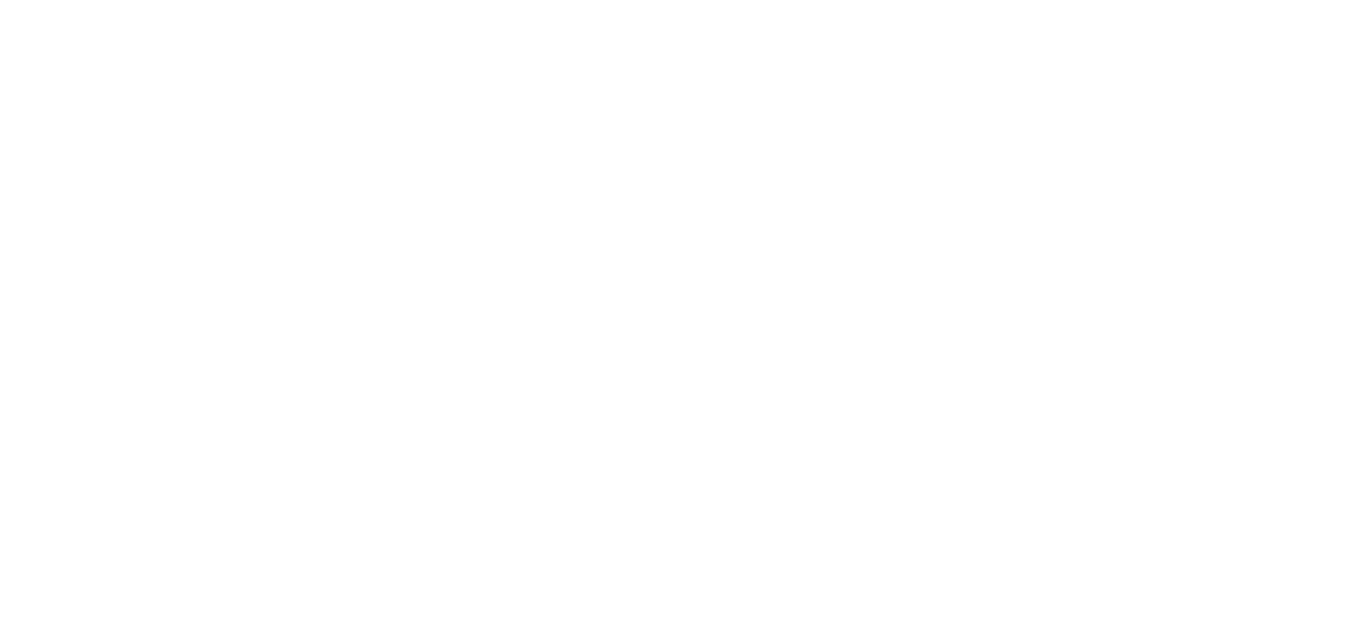 scroll, scrollTop: 0, scrollLeft: 0, axis: both 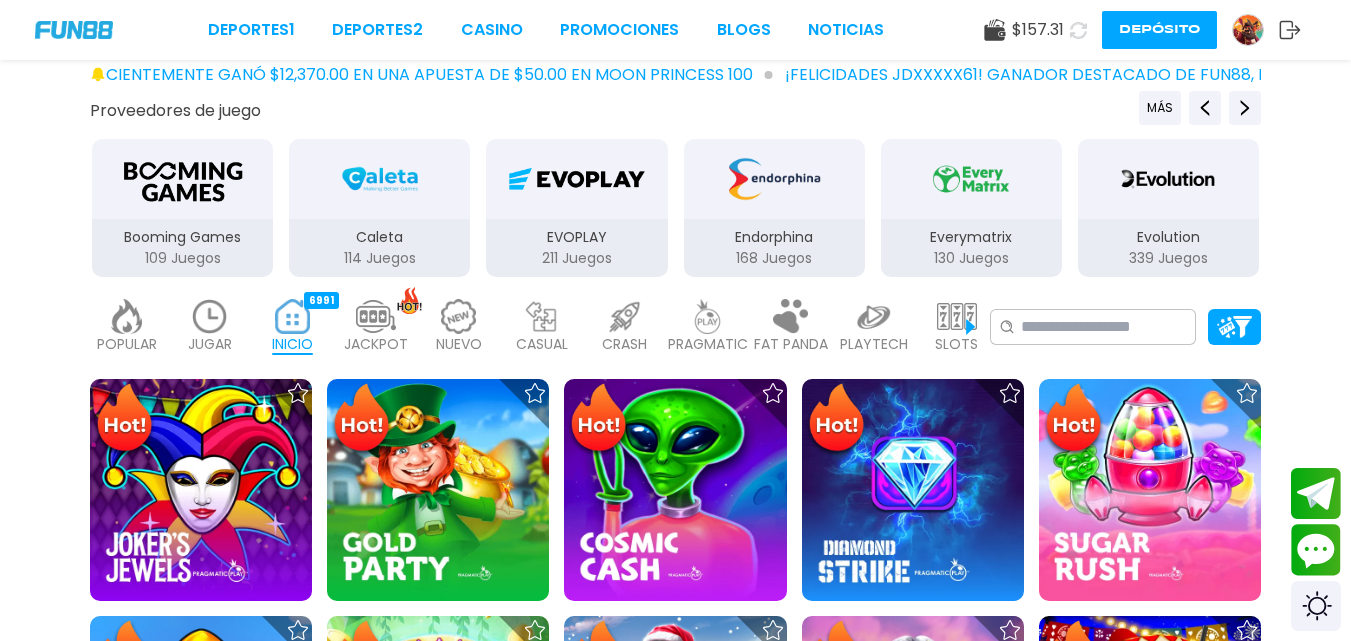 click at bounding box center (708, 316) 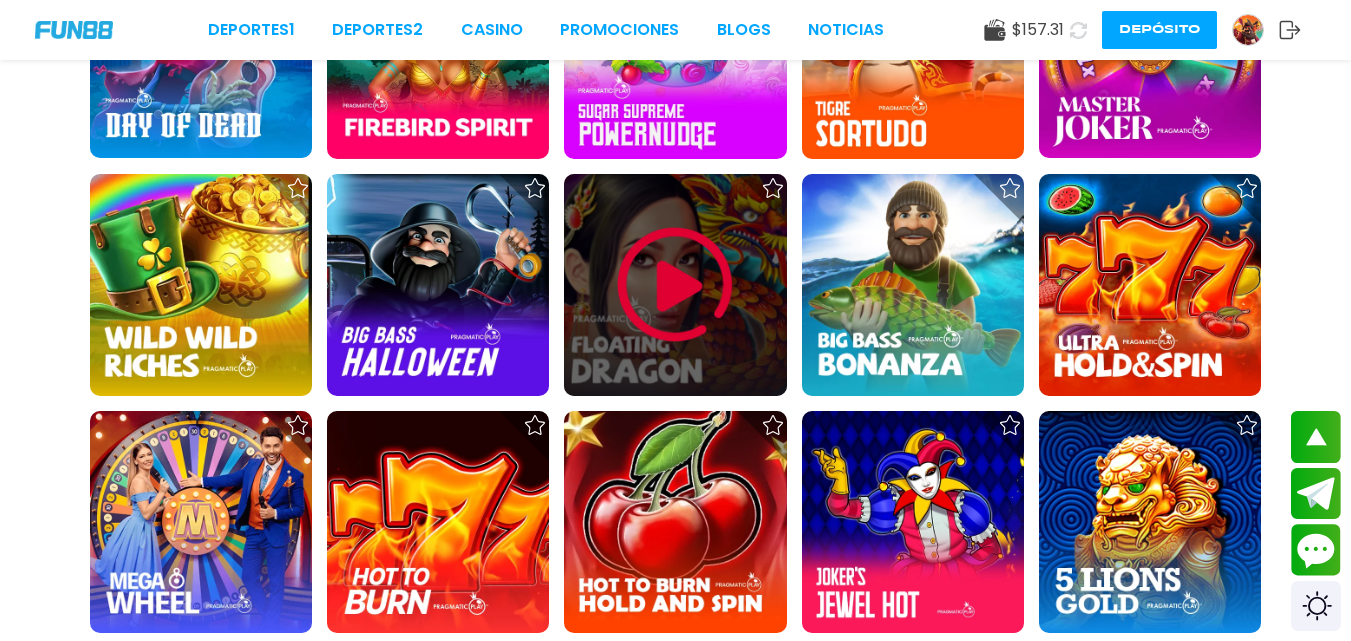 scroll, scrollTop: 2200, scrollLeft: 0, axis: vertical 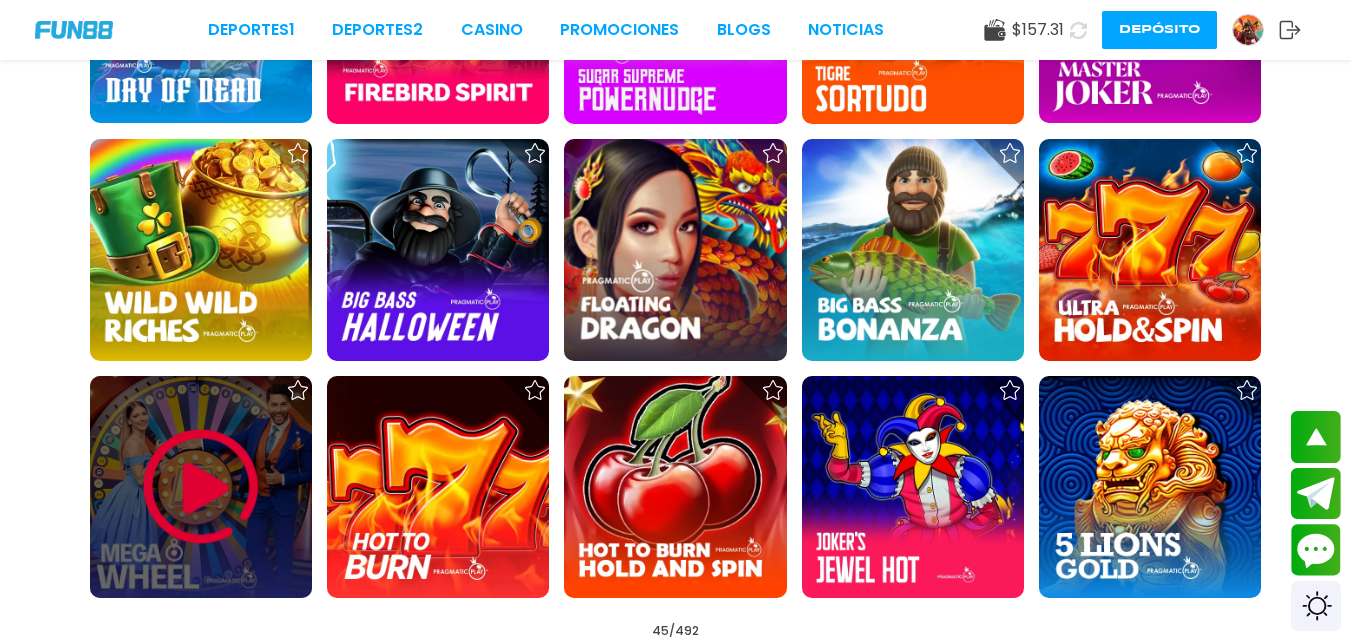 click at bounding box center [201, 487] 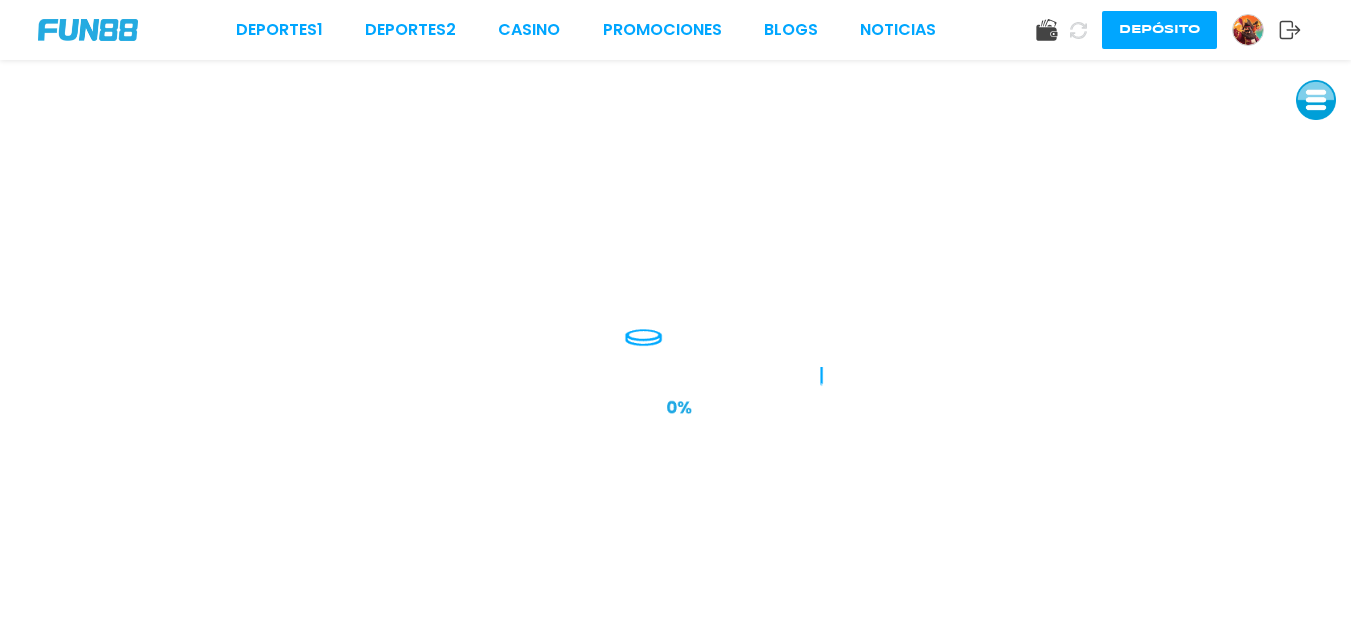 scroll, scrollTop: 0, scrollLeft: 0, axis: both 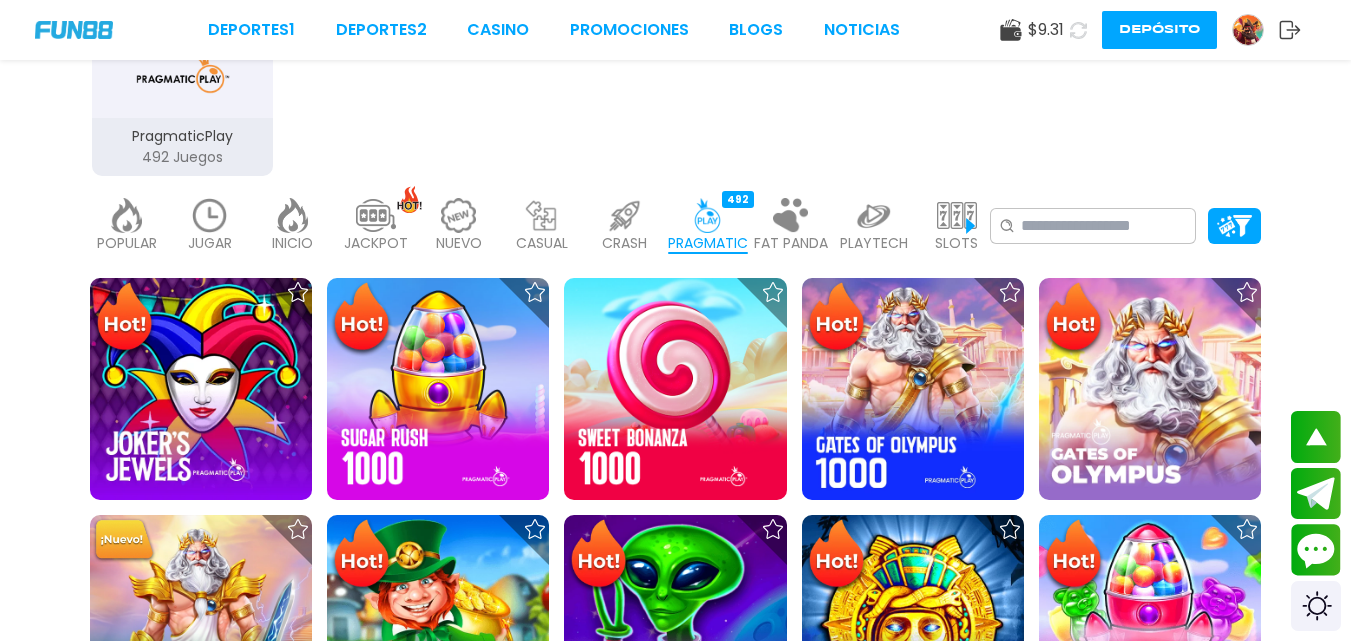 click at bounding box center (459, 215) 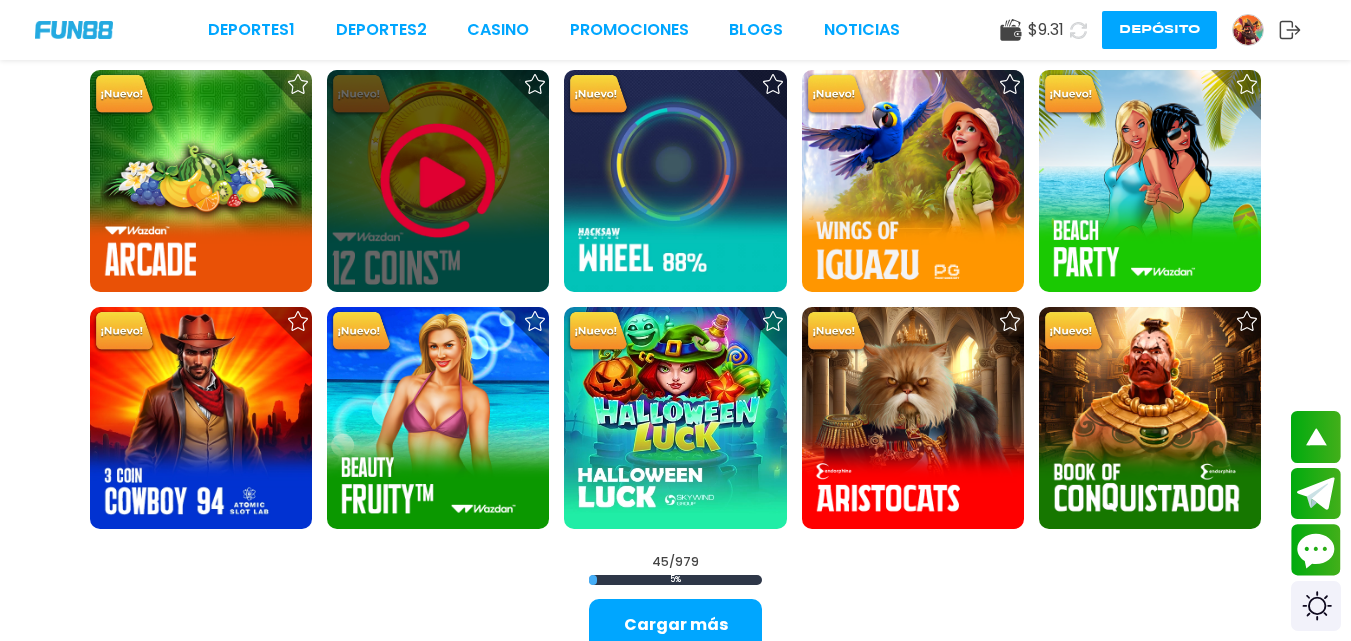 scroll, scrollTop: 2300, scrollLeft: 0, axis: vertical 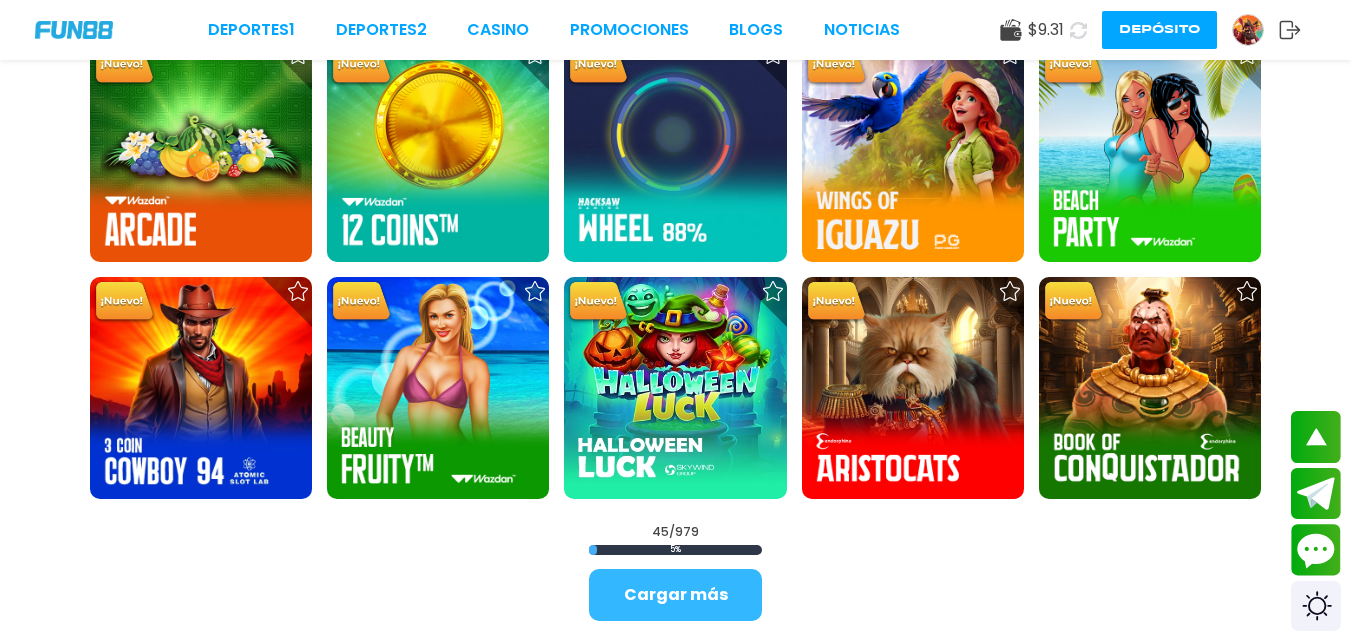 click on "Cargar más" at bounding box center [675, 595] 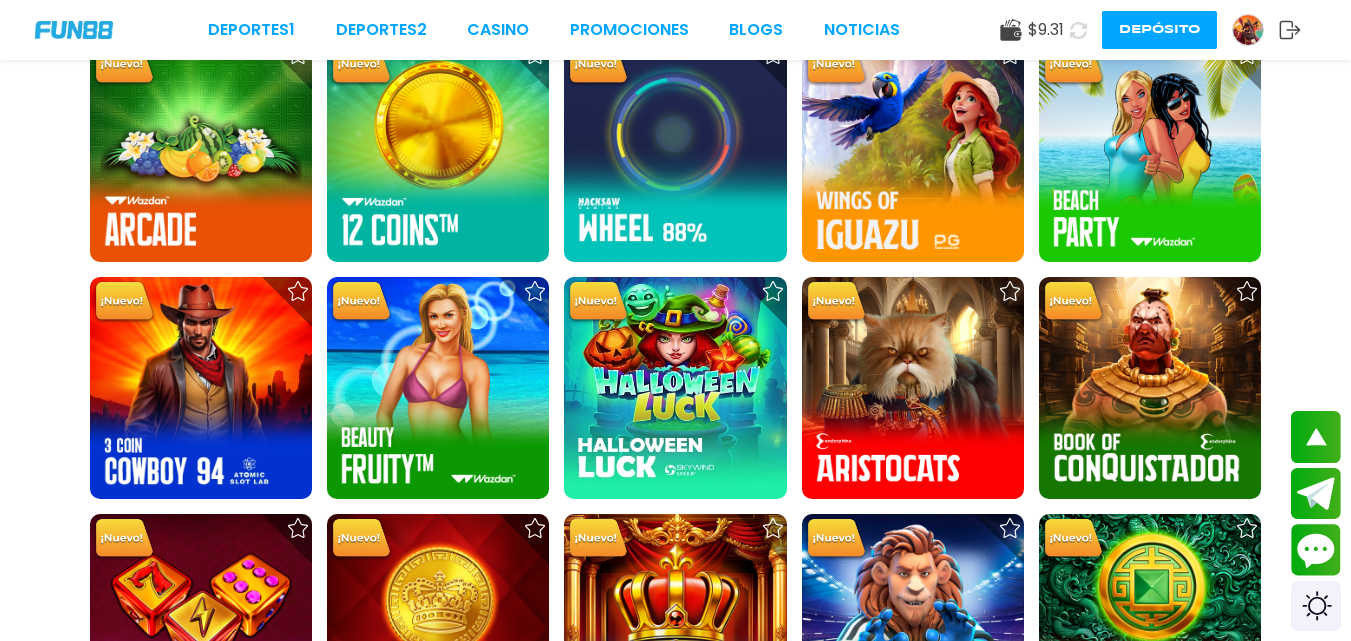 scroll, scrollTop: 2500, scrollLeft: 0, axis: vertical 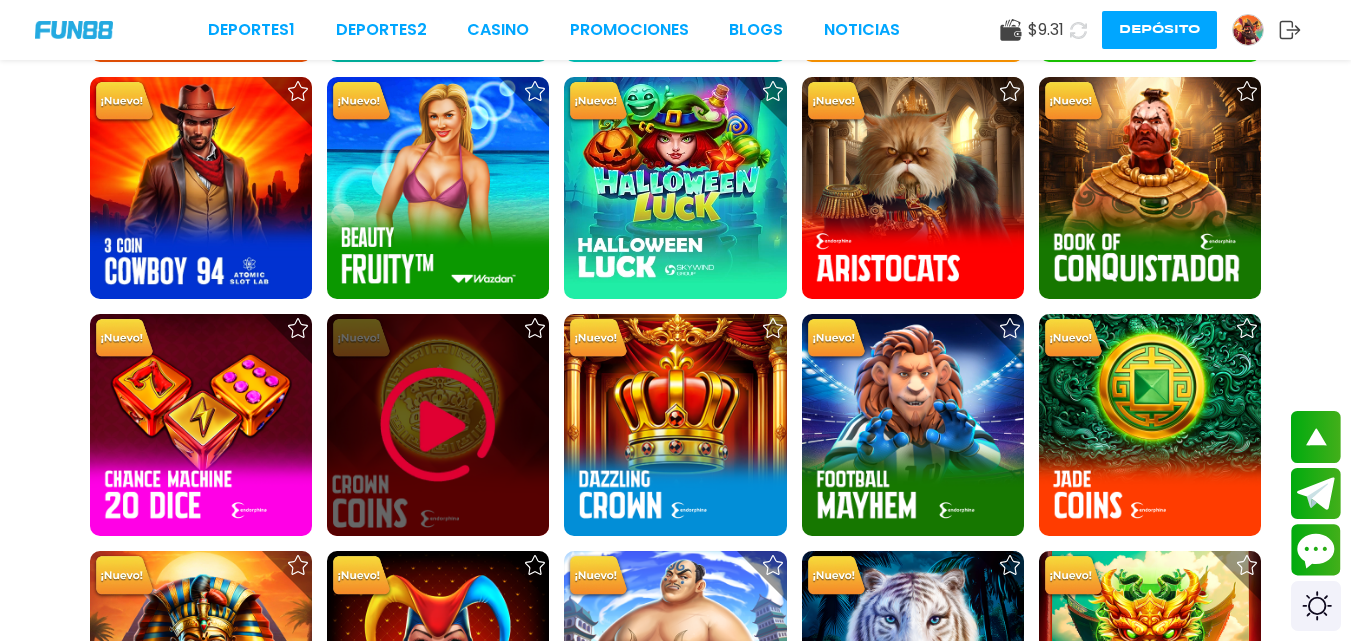 click at bounding box center [438, 425] 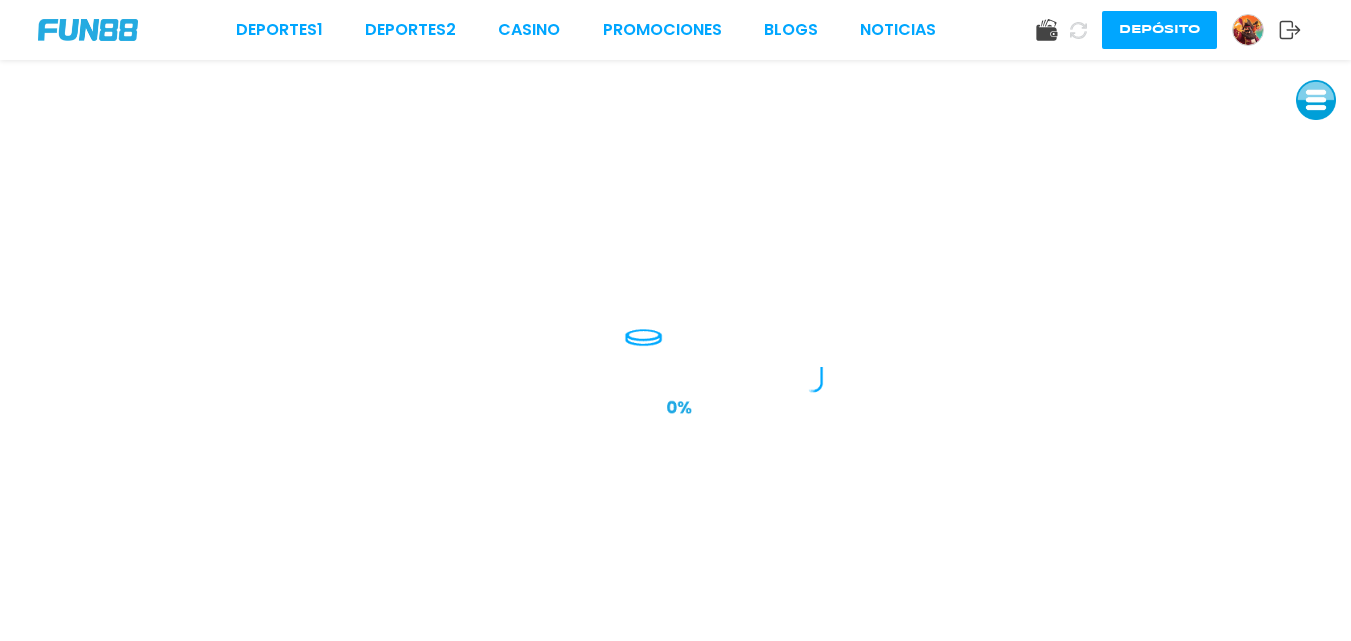 scroll, scrollTop: 0, scrollLeft: 0, axis: both 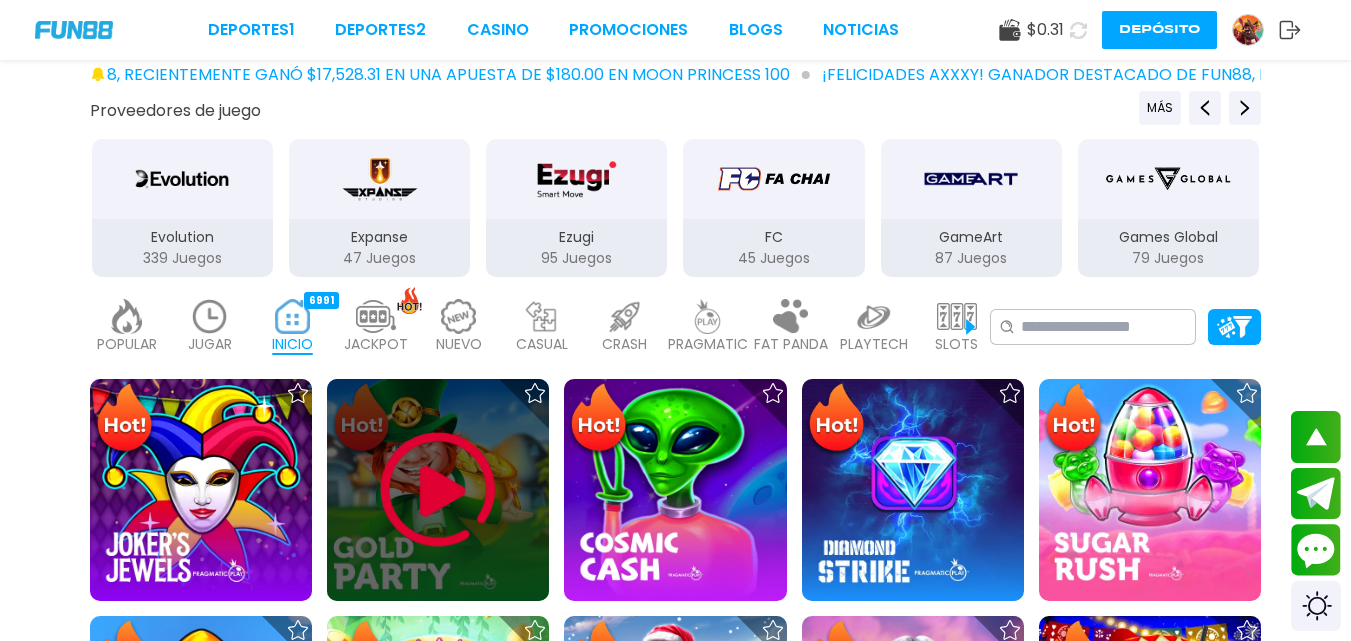 click at bounding box center (438, 490) 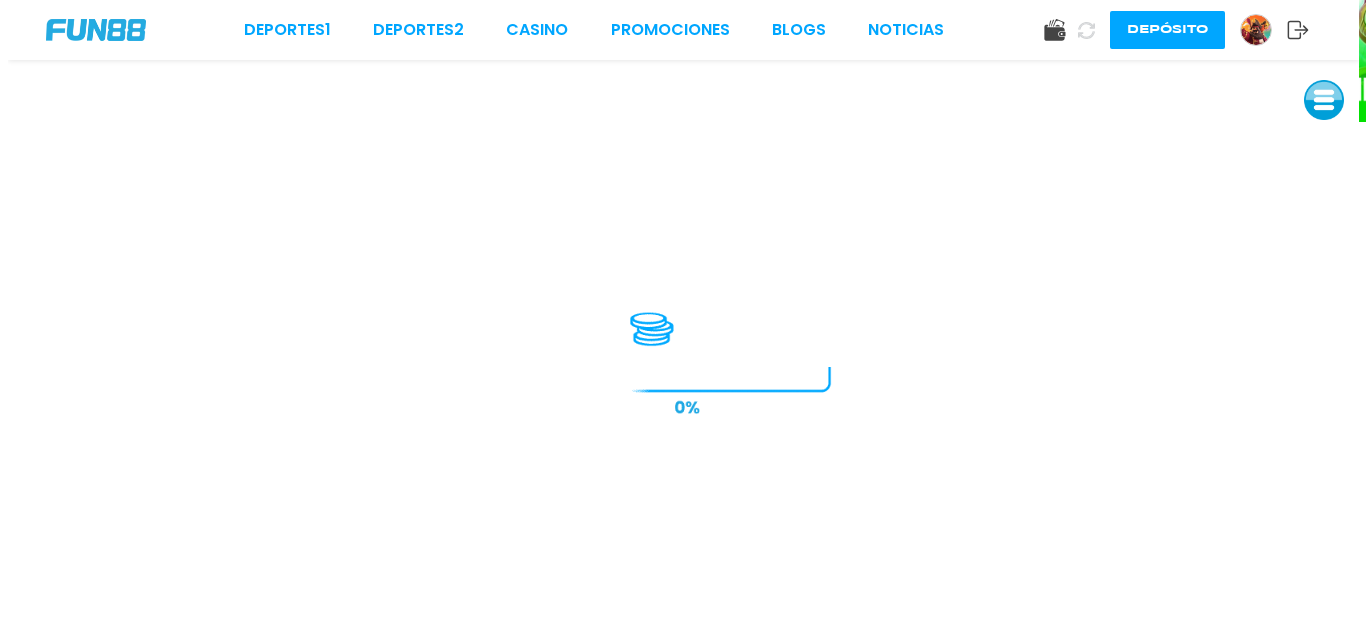 scroll, scrollTop: 0, scrollLeft: 0, axis: both 